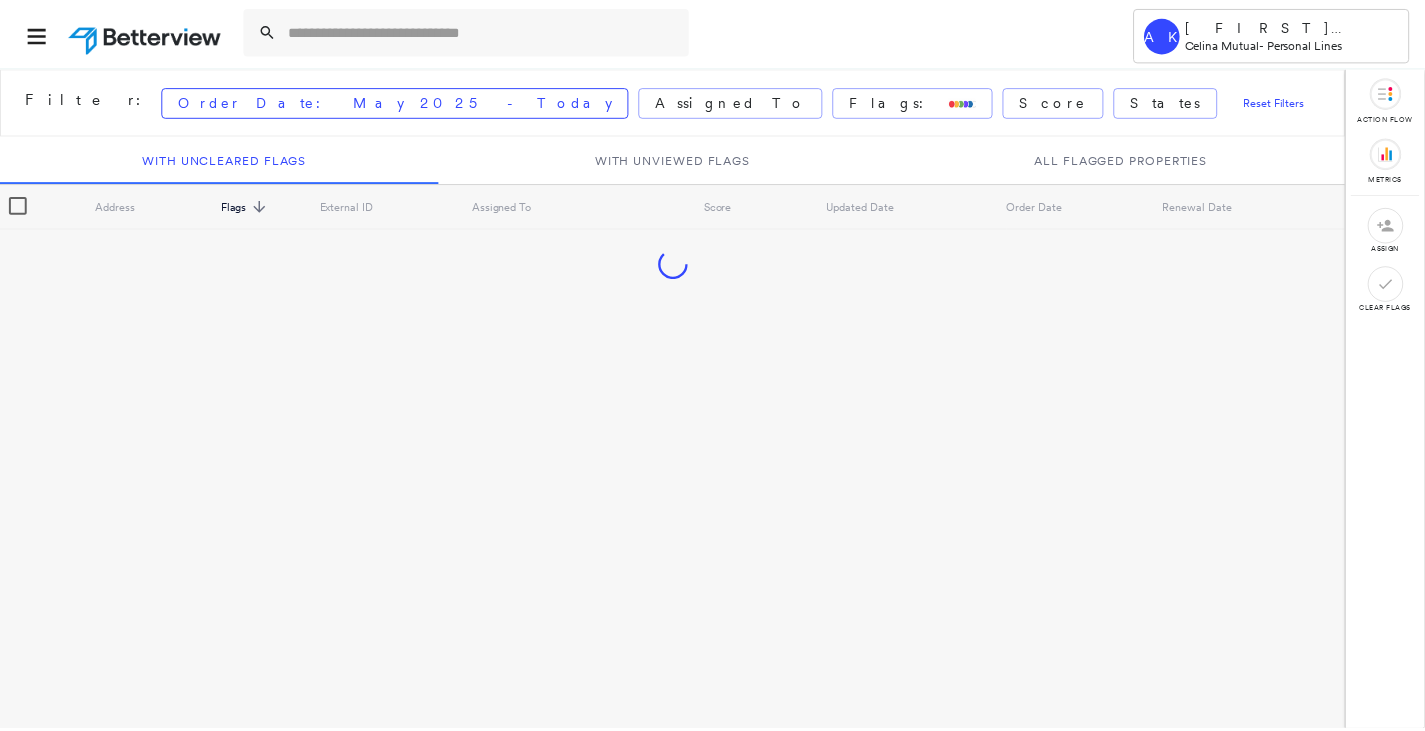 scroll, scrollTop: 0, scrollLeft: 0, axis: both 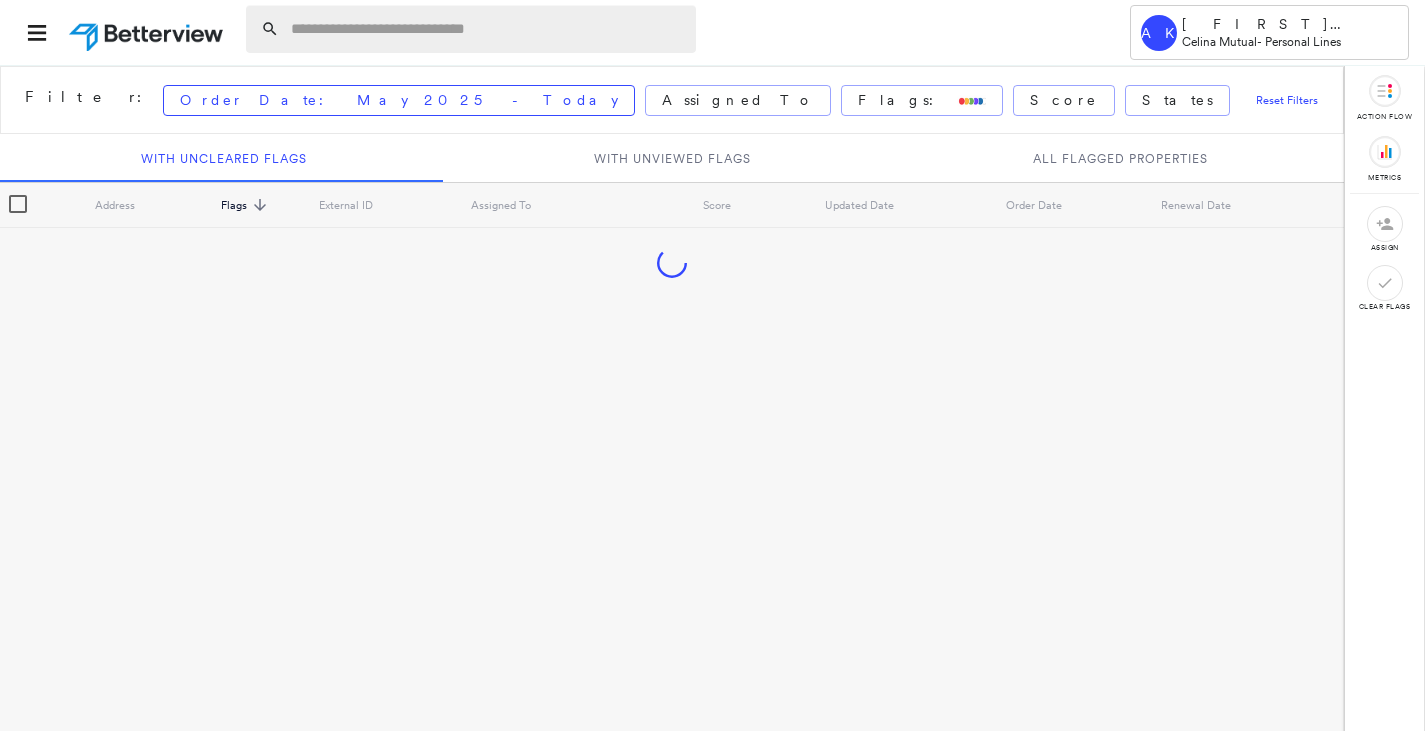 click at bounding box center (487, 29) 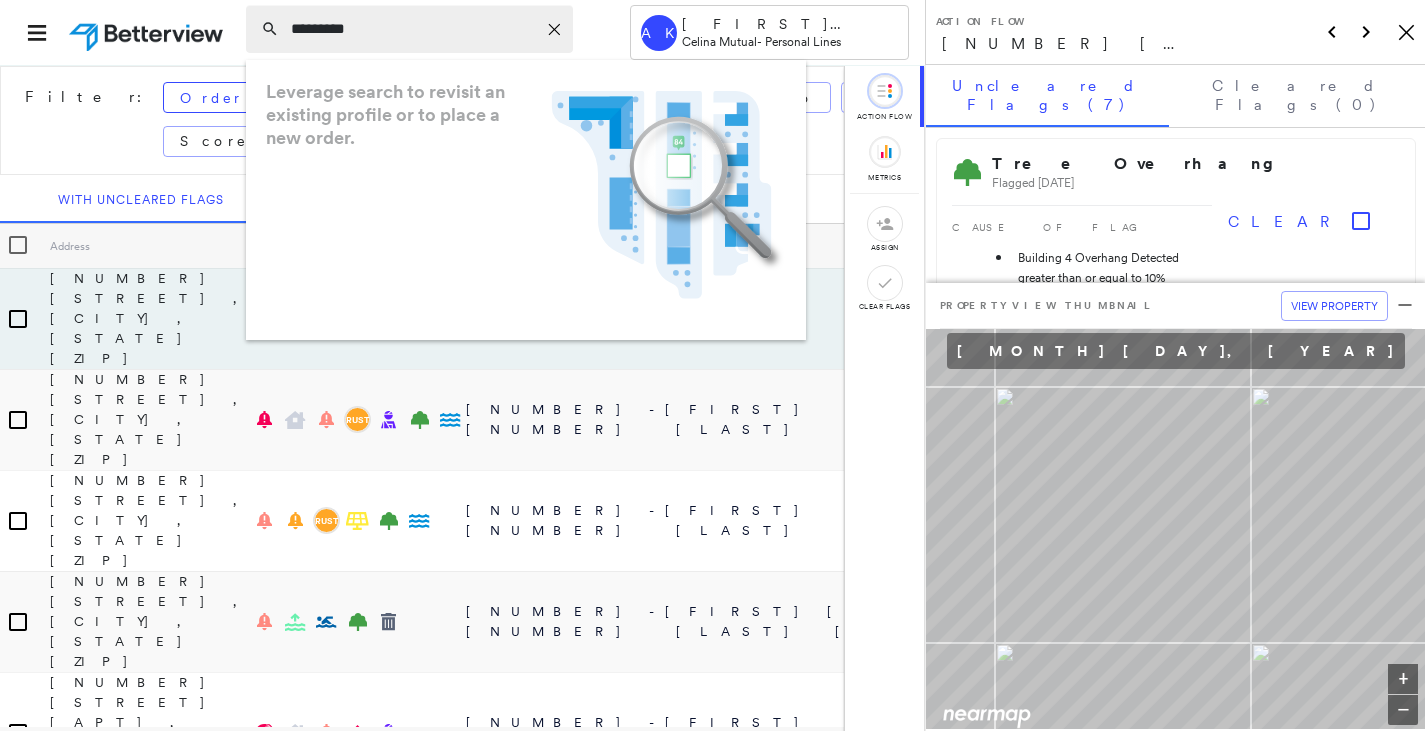 type on "*********" 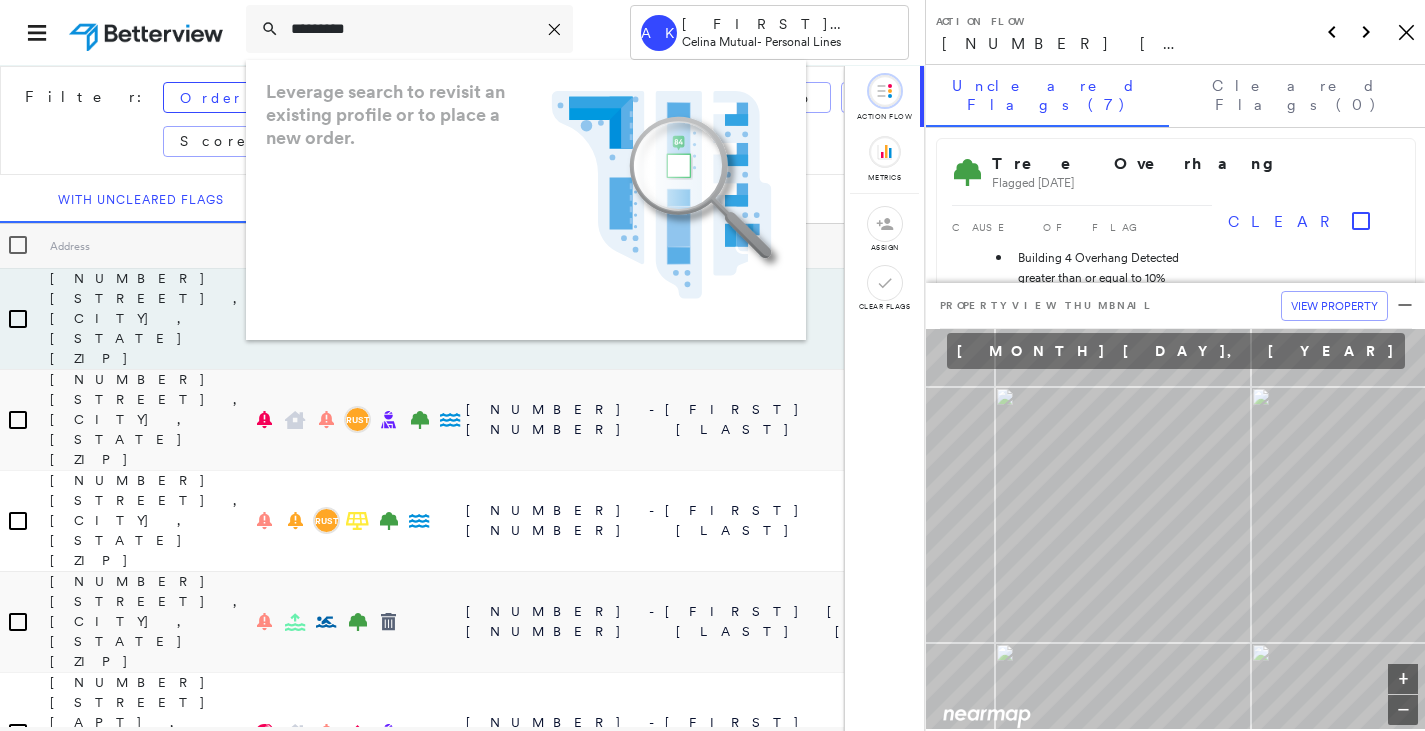drag, startPoint x: 134, startPoint y: -15, endPoint x: 77, endPoint y: -24, distance: 57.706154 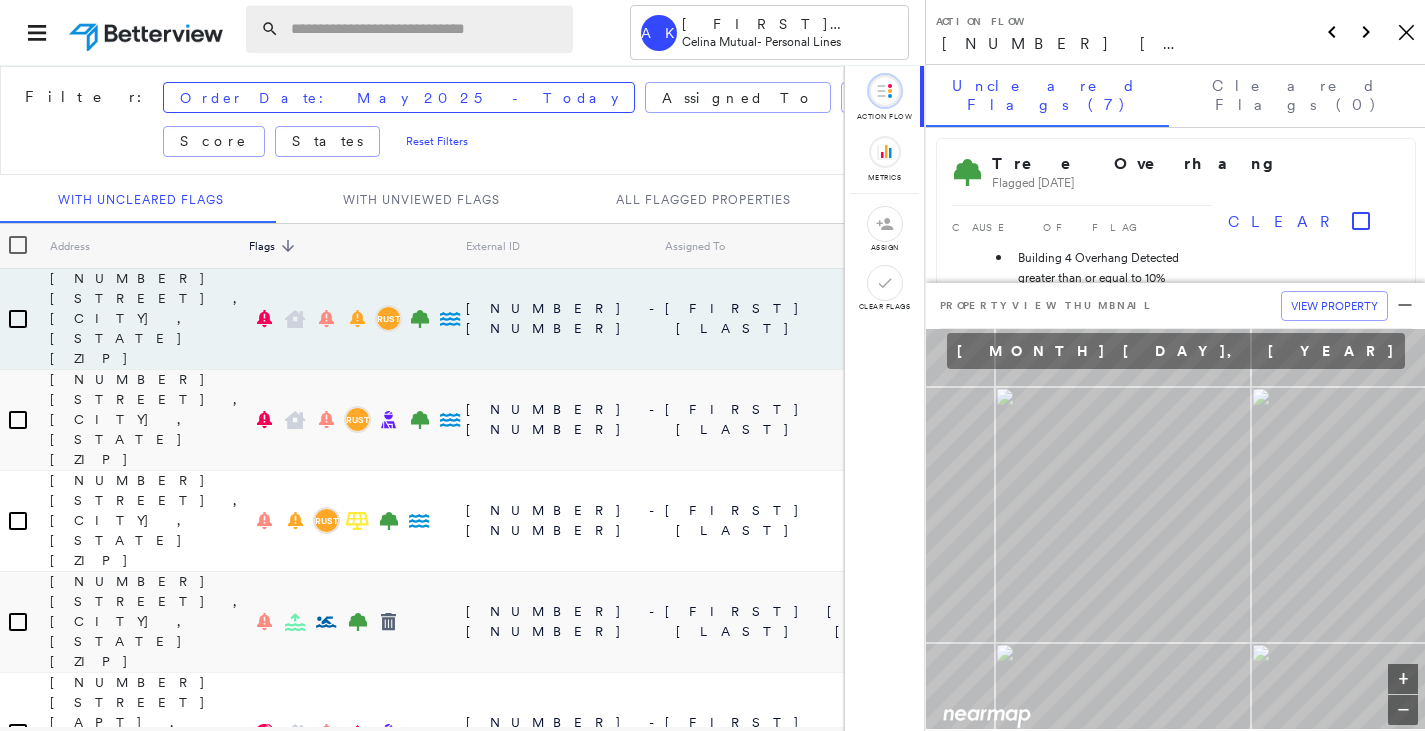 click at bounding box center (426, 29) 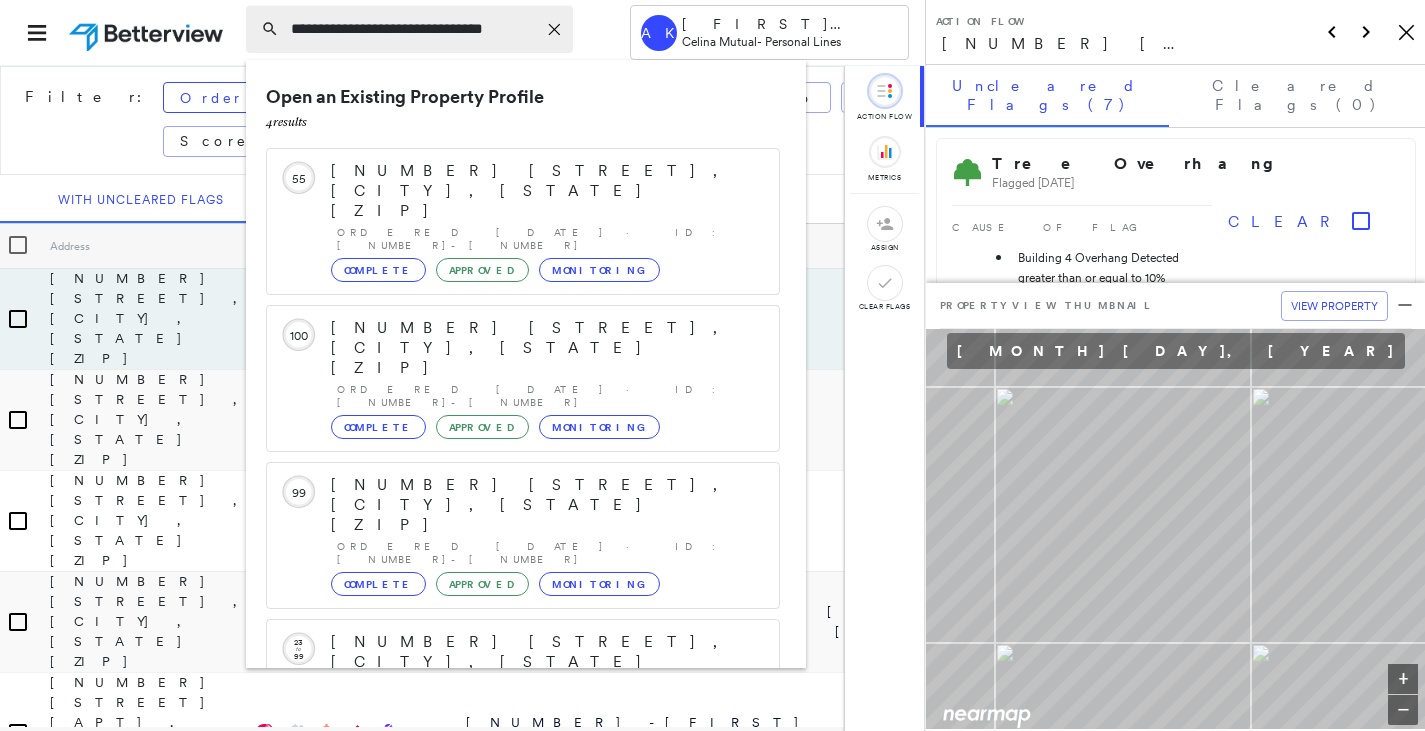 type on "**********" 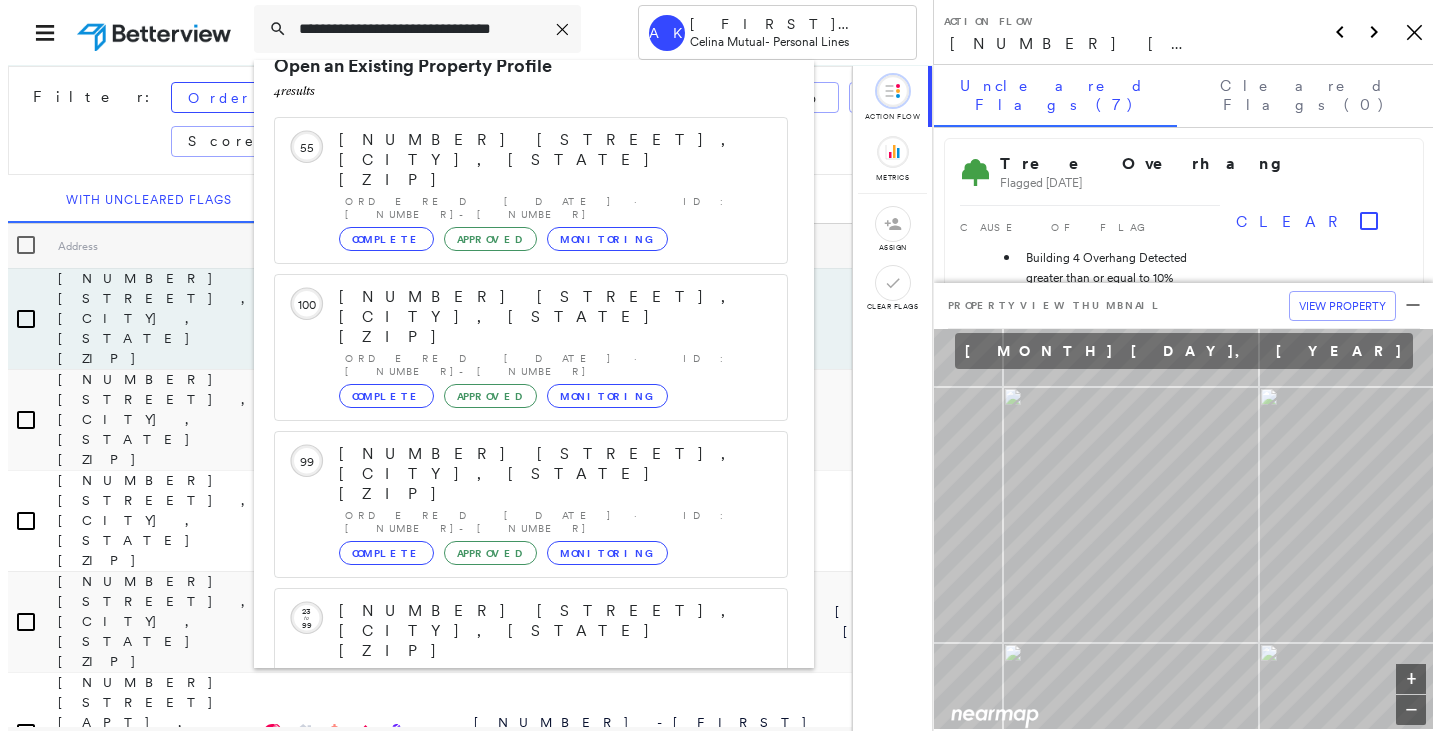 scroll, scrollTop: 57, scrollLeft: 0, axis: vertical 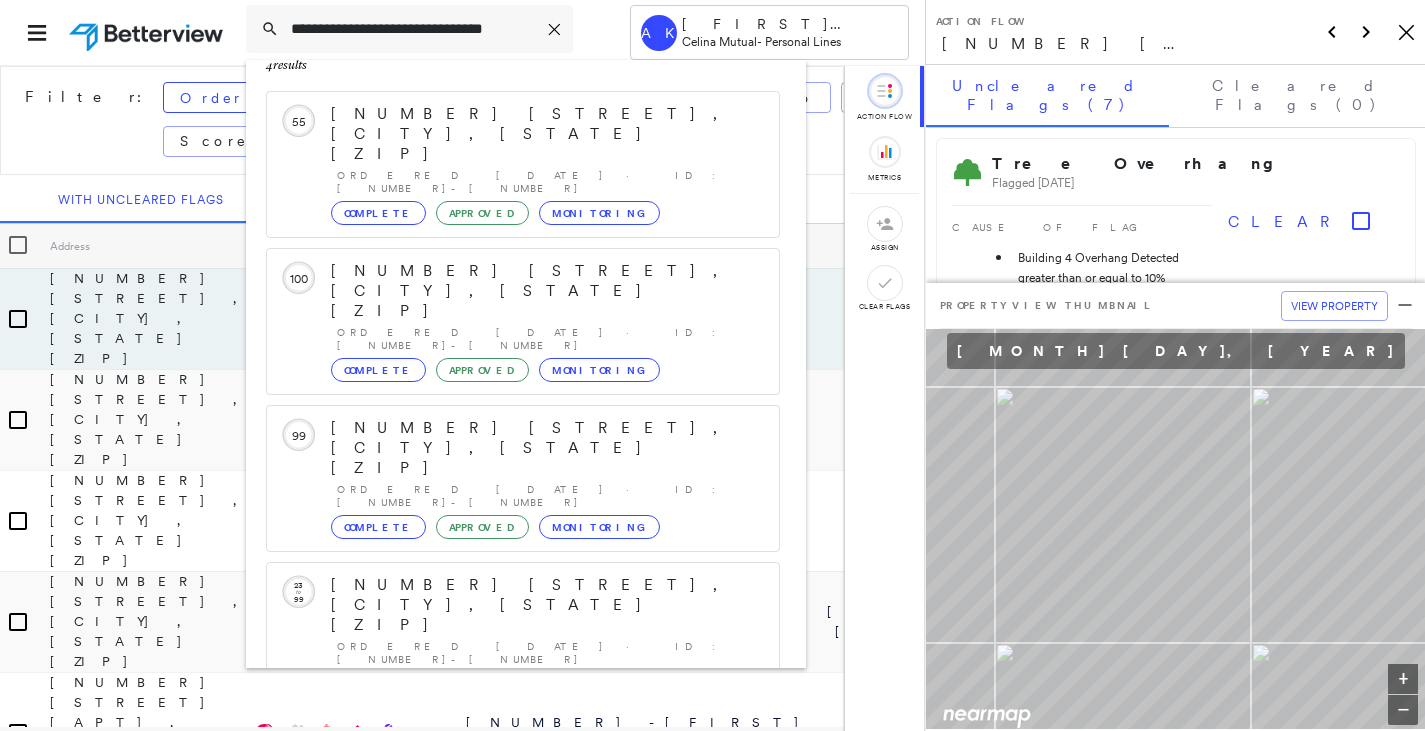 click on "[NUMBER] [STREET], [CITY], [STATE], [COUNTRY]" at bounding box center (501, 845) 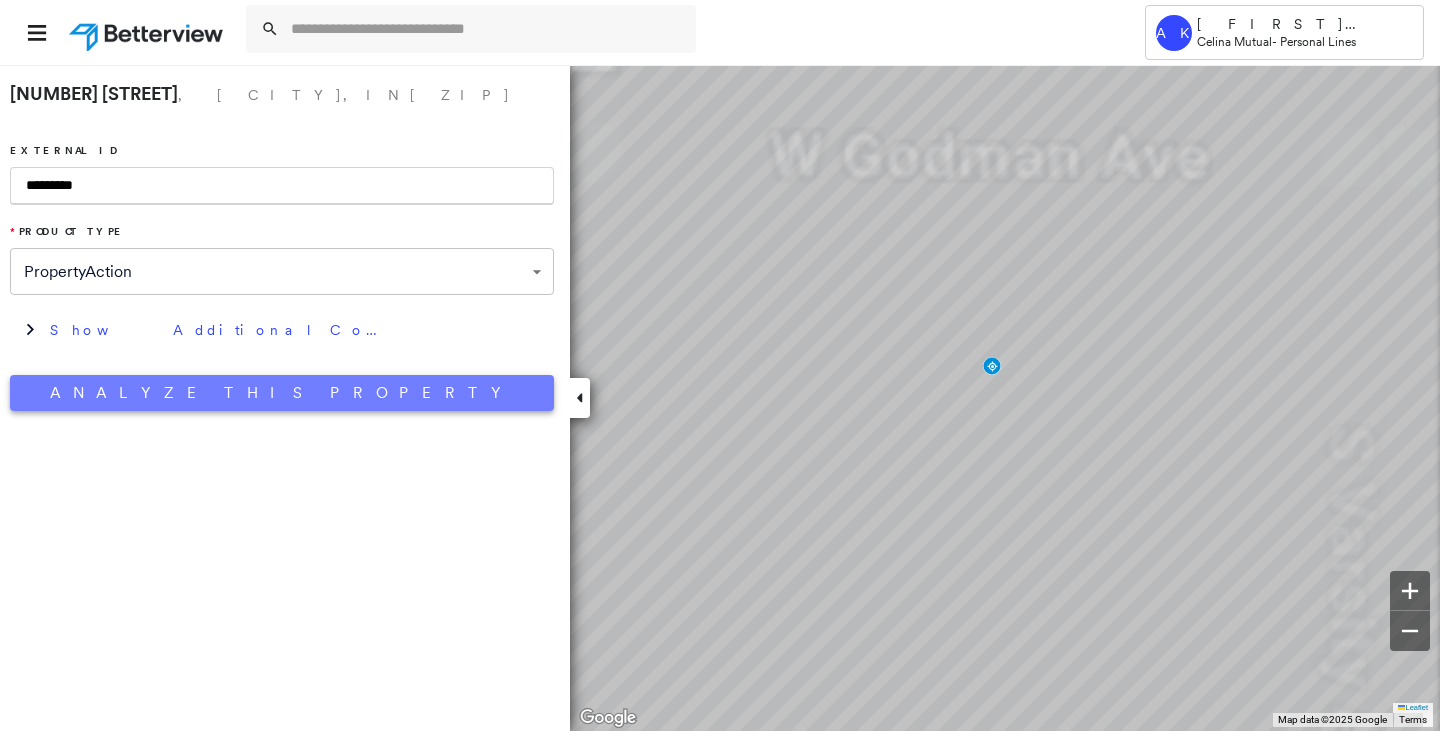 type on "*********" 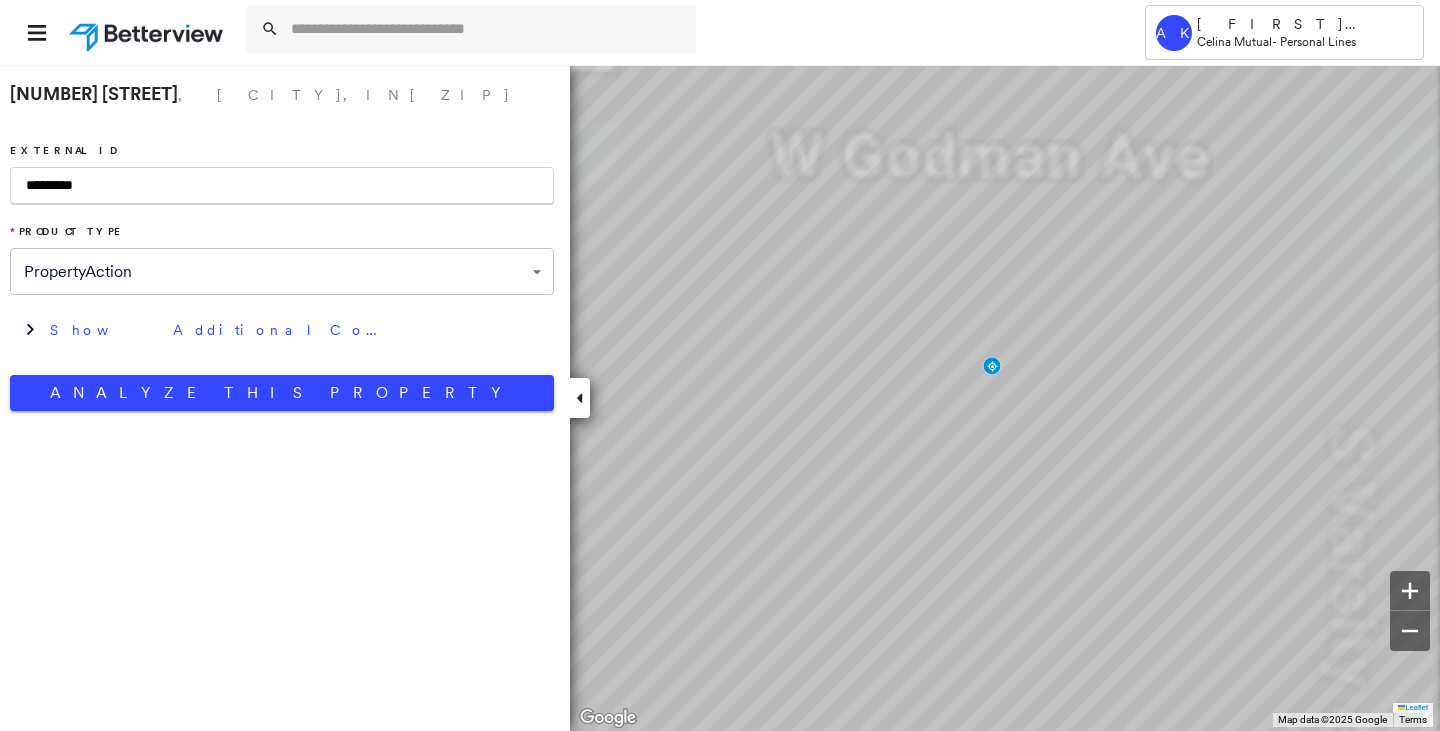drag, startPoint x: 326, startPoint y: 395, endPoint x: 277, endPoint y: 370, distance: 55.00909 